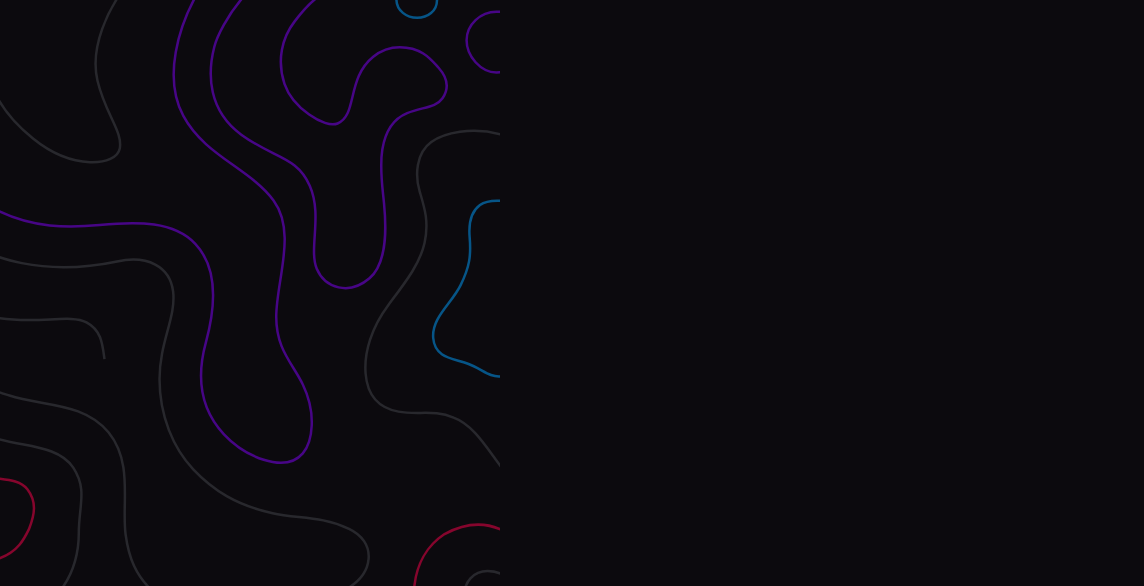 scroll, scrollTop: 0, scrollLeft: 0, axis: both 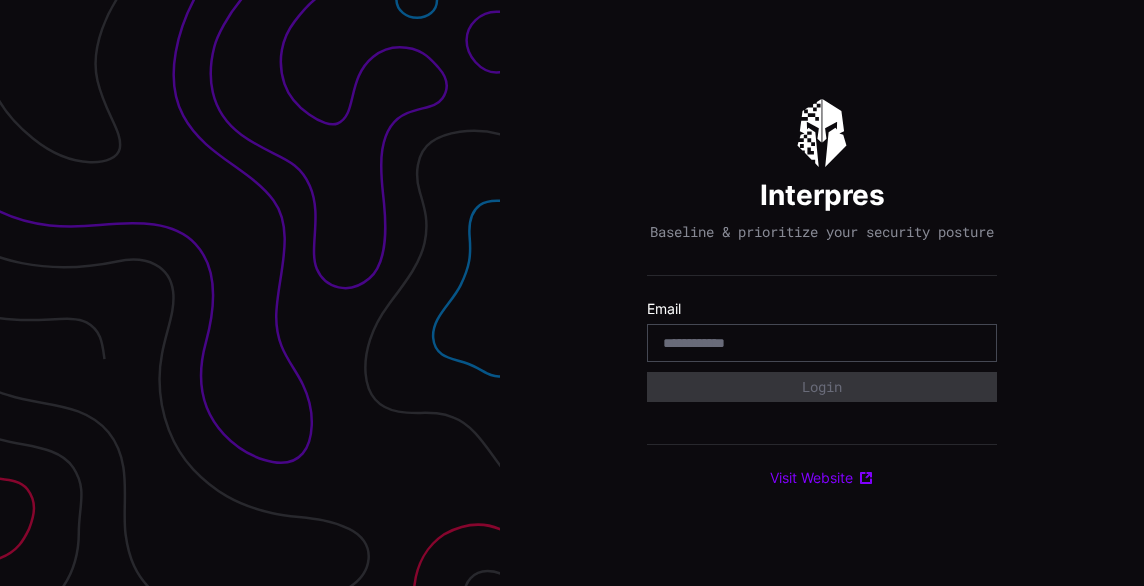 click at bounding box center [822, 343] 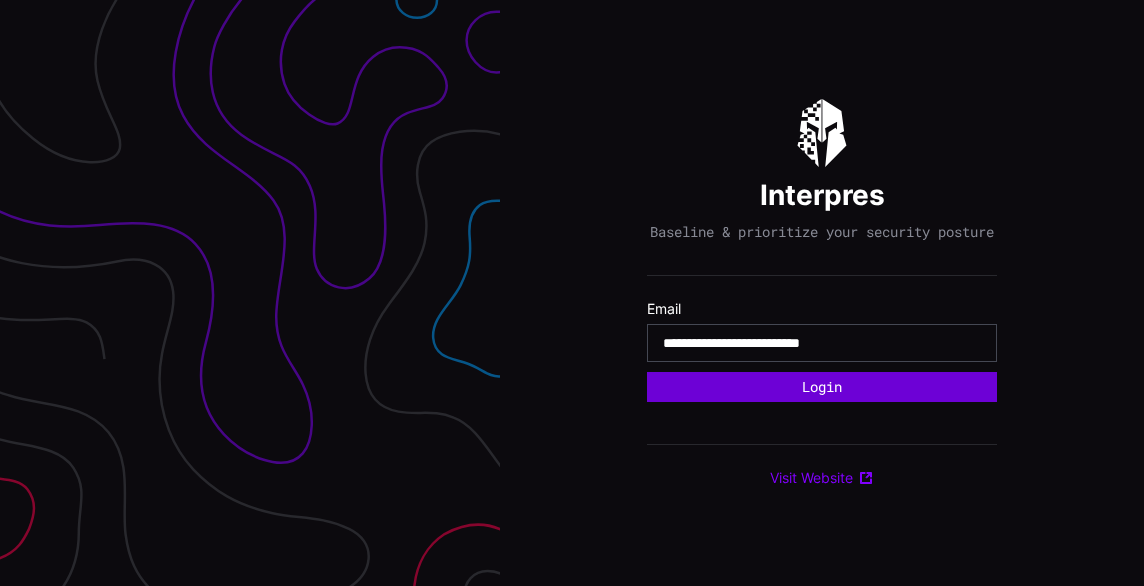 type on "**********" 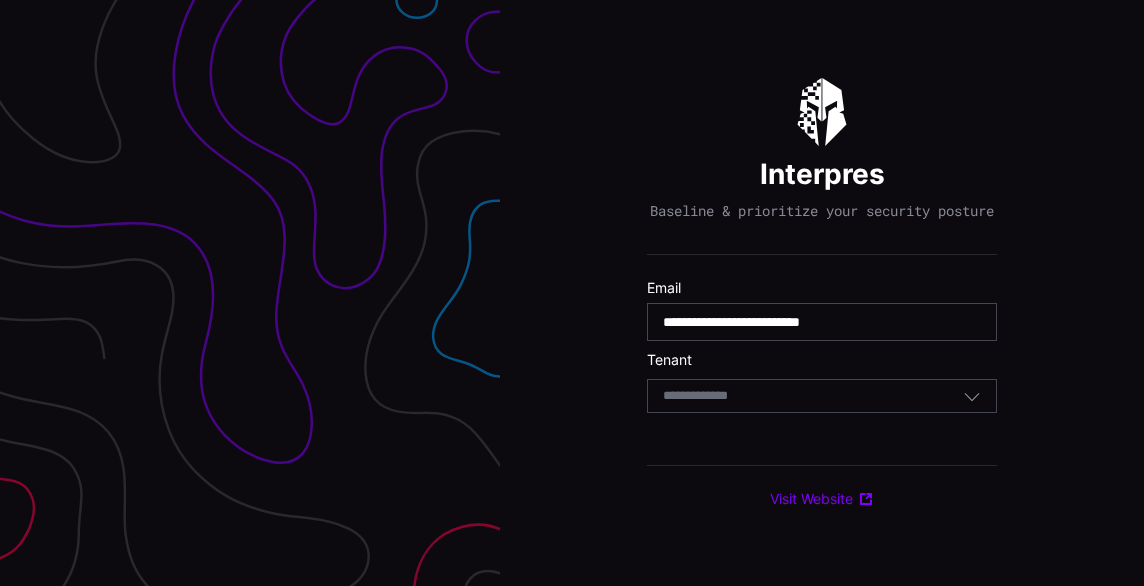 click on "Select Tenant" at bounding box center (822, 396) 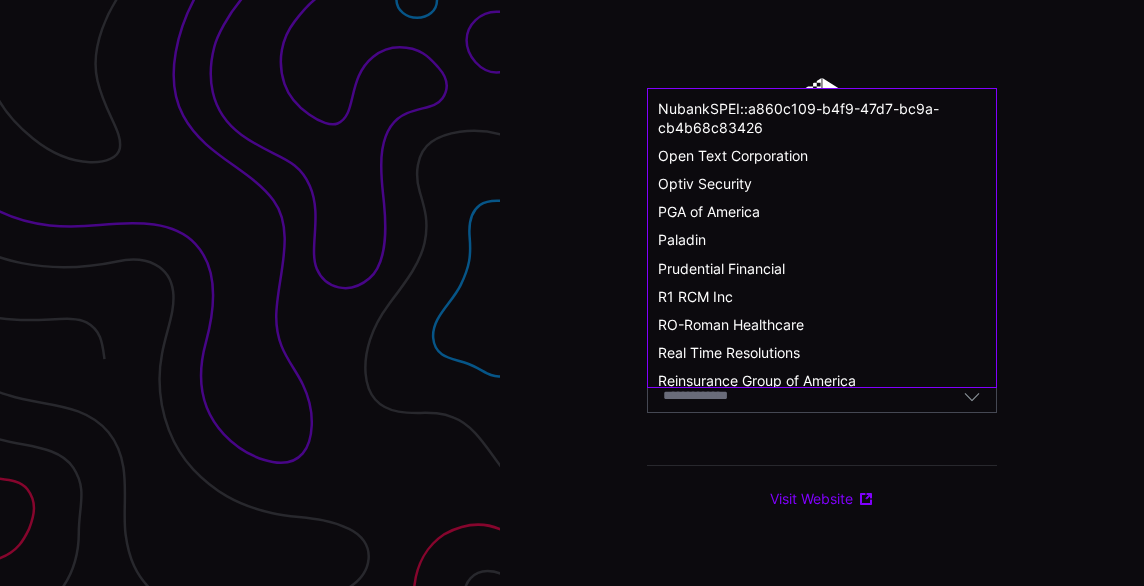 scroll, scrollTop: 1000, scrollLeft: 0, axis: vertical 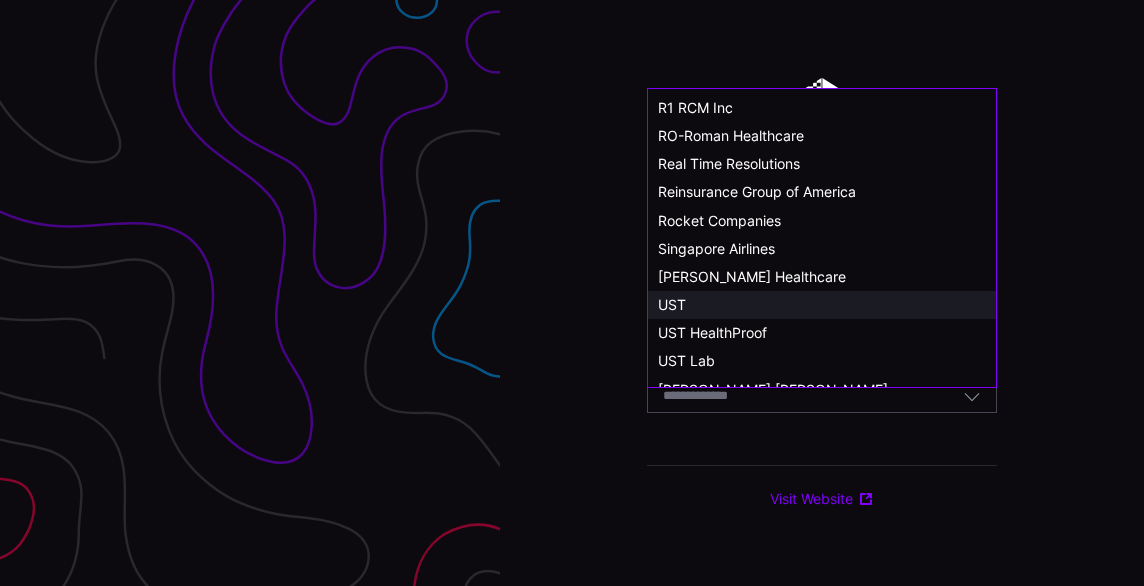 click on "UST" at bounding box center (822, 305) 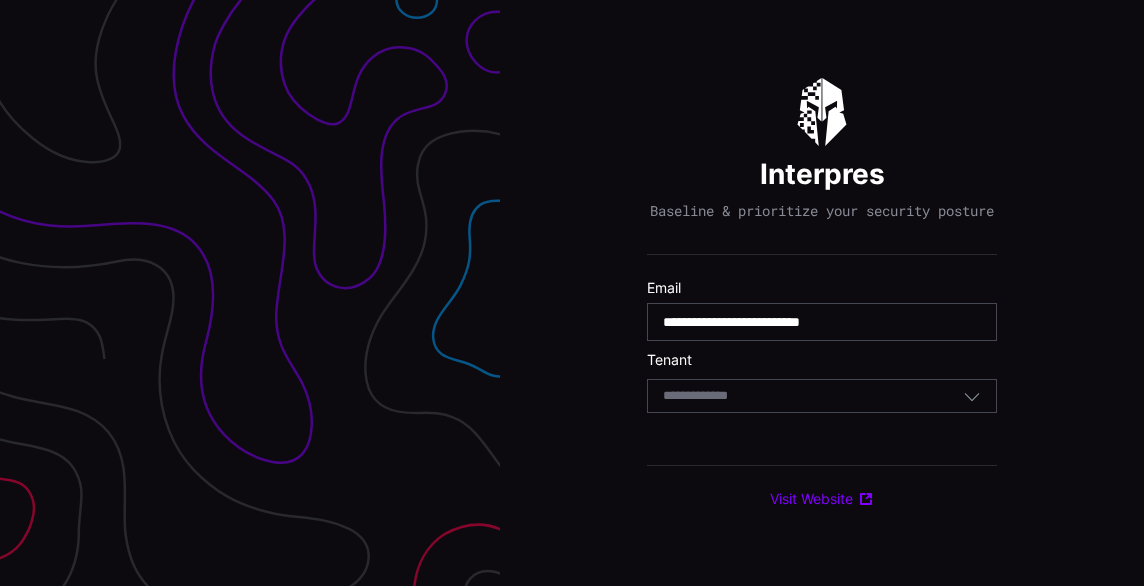 type 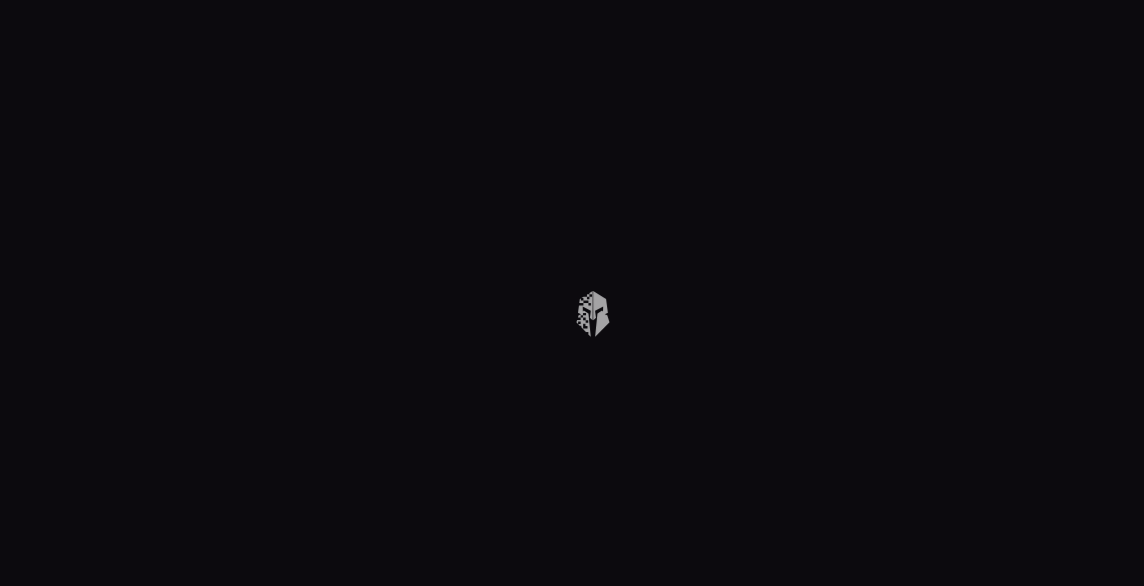scroll, scrollTop: 0, scrollLeft: 0, axis: both 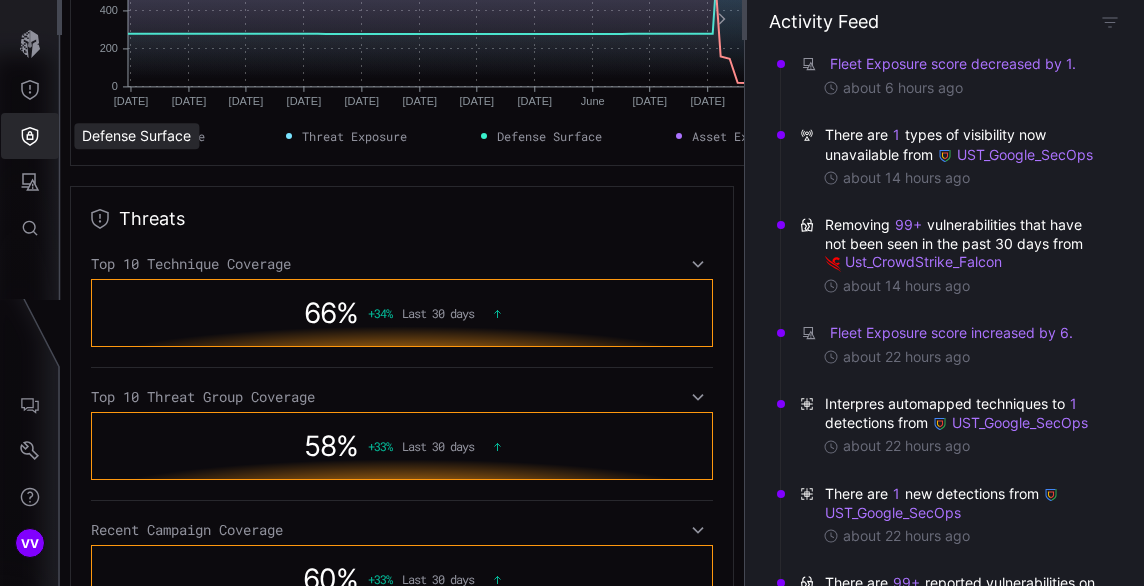 click at bounding box center (30, 136) 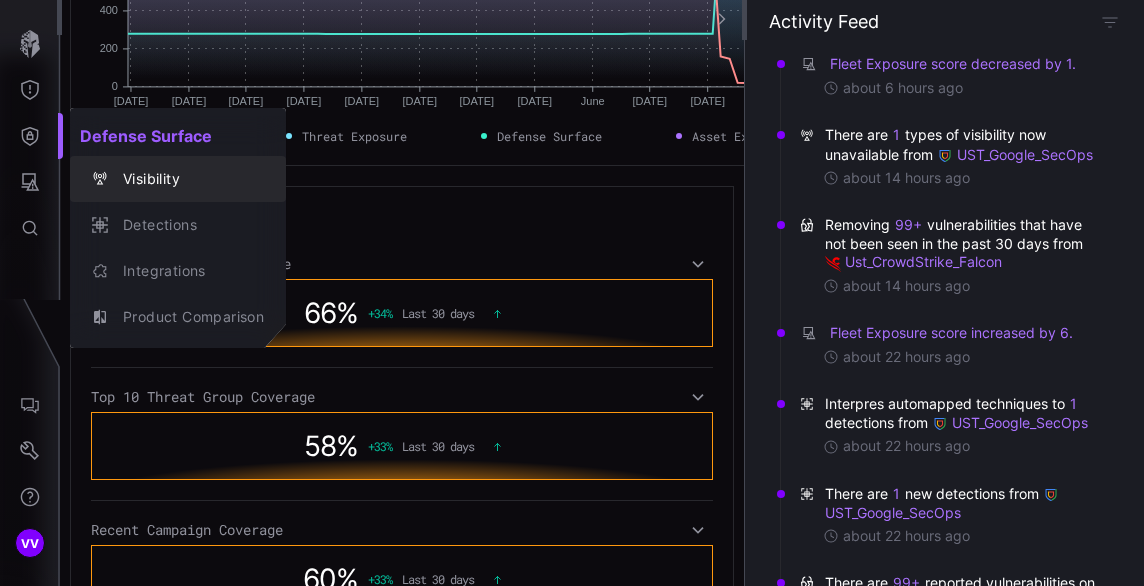 click on "Visibility" at bounding box center [188, 179] 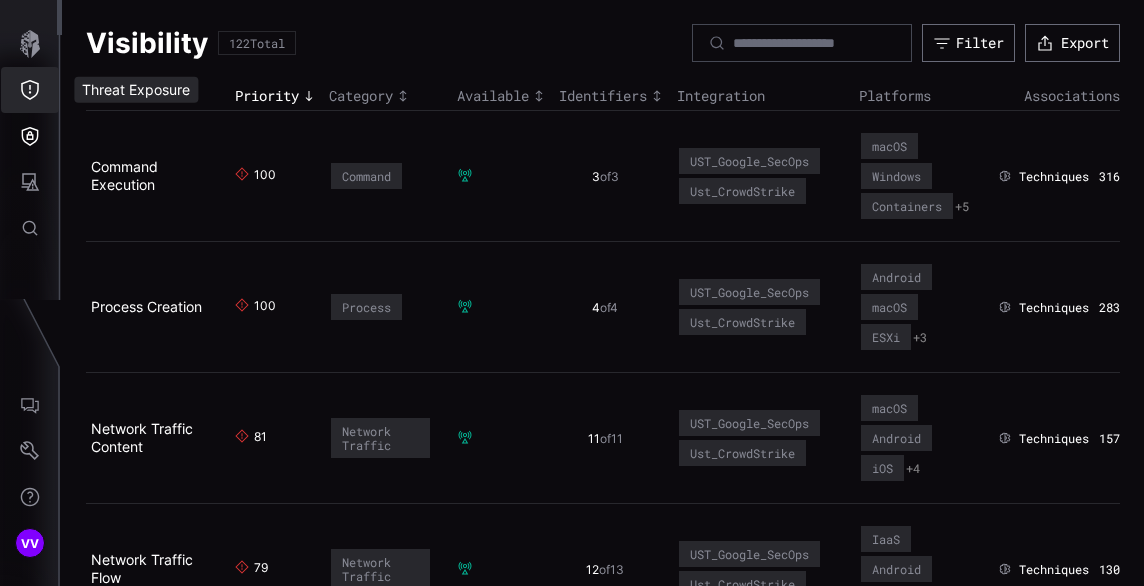 click 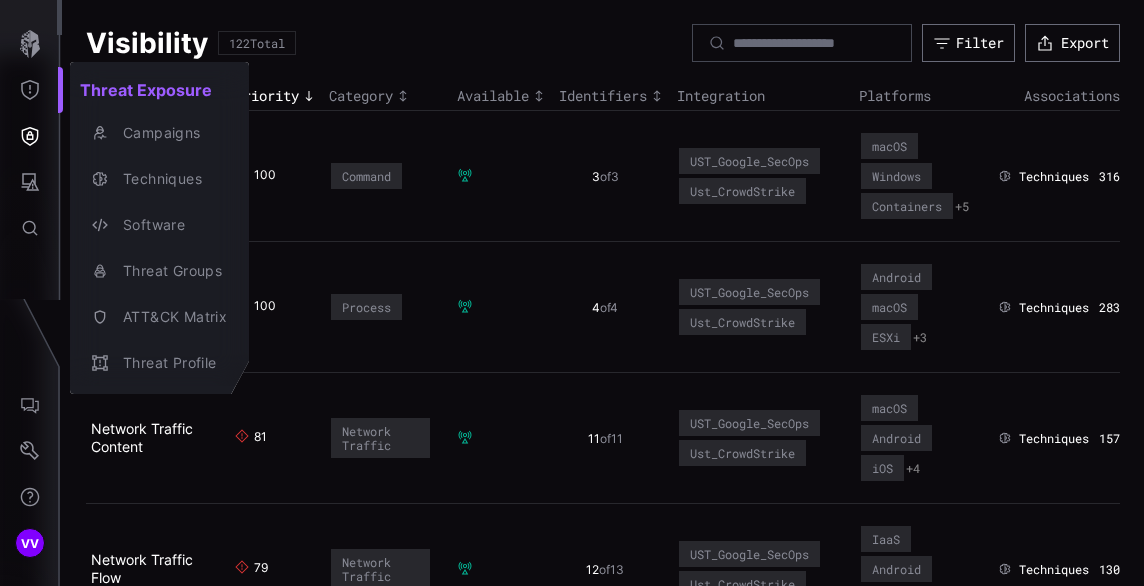 click at bounding box center (572, 293) 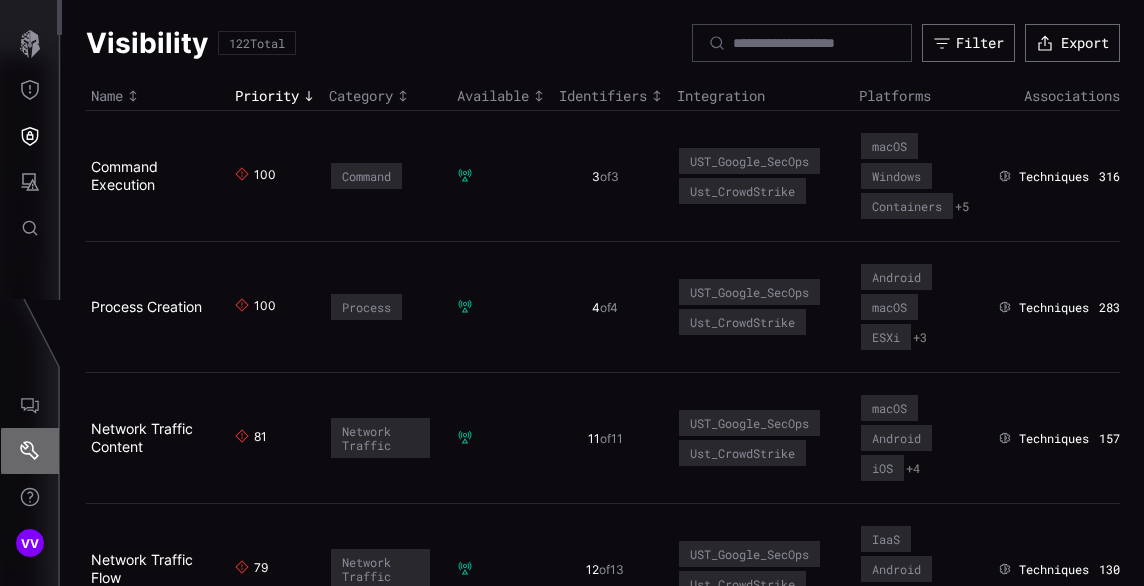 click 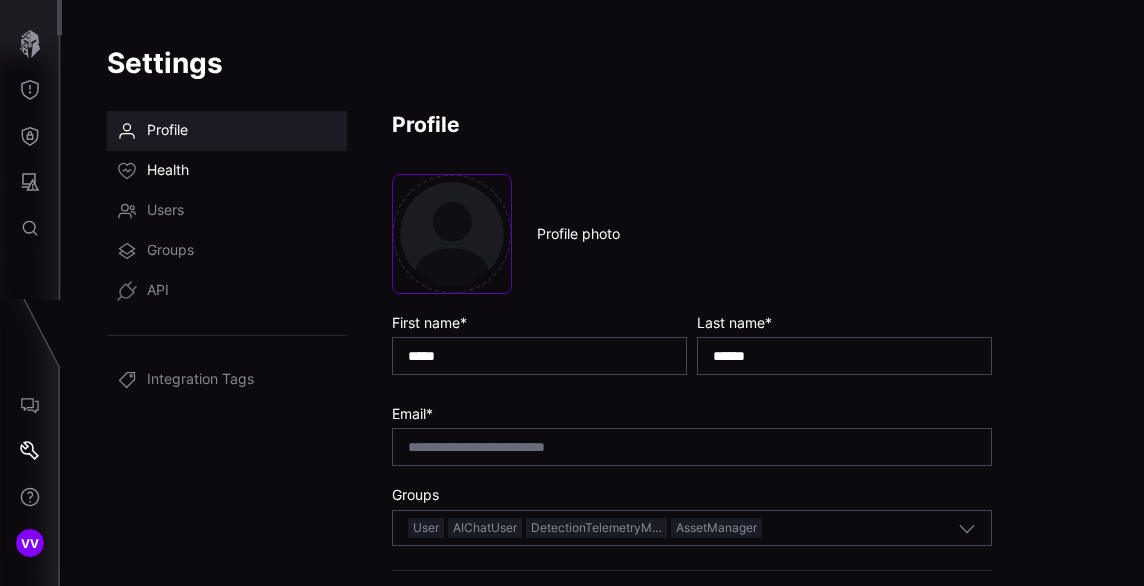 click on "Health" at bounding box center (168, 171) 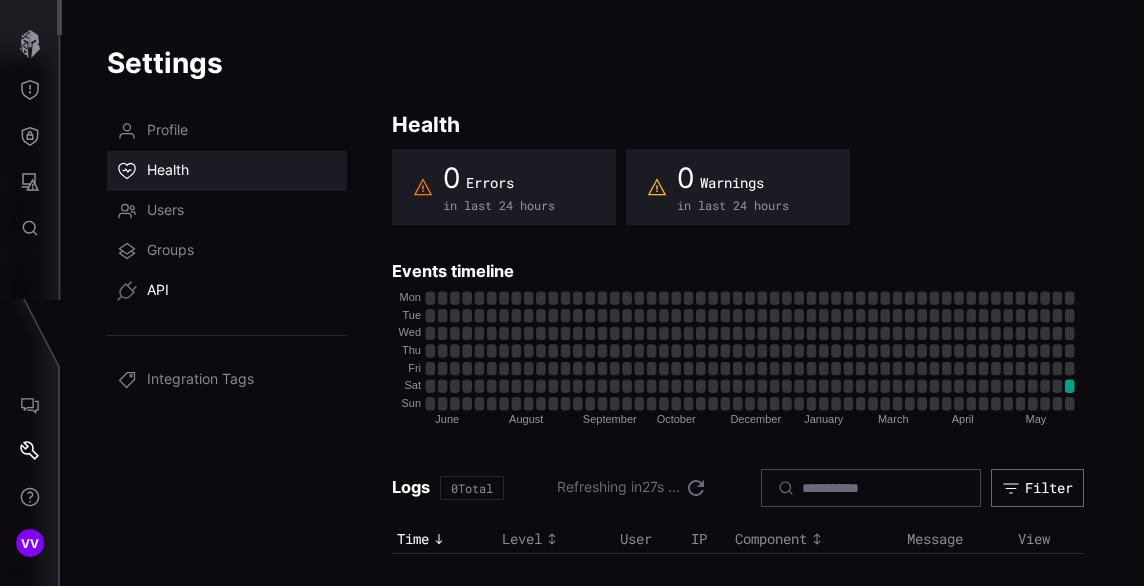 click on "API" at bounding box center (227, 291) 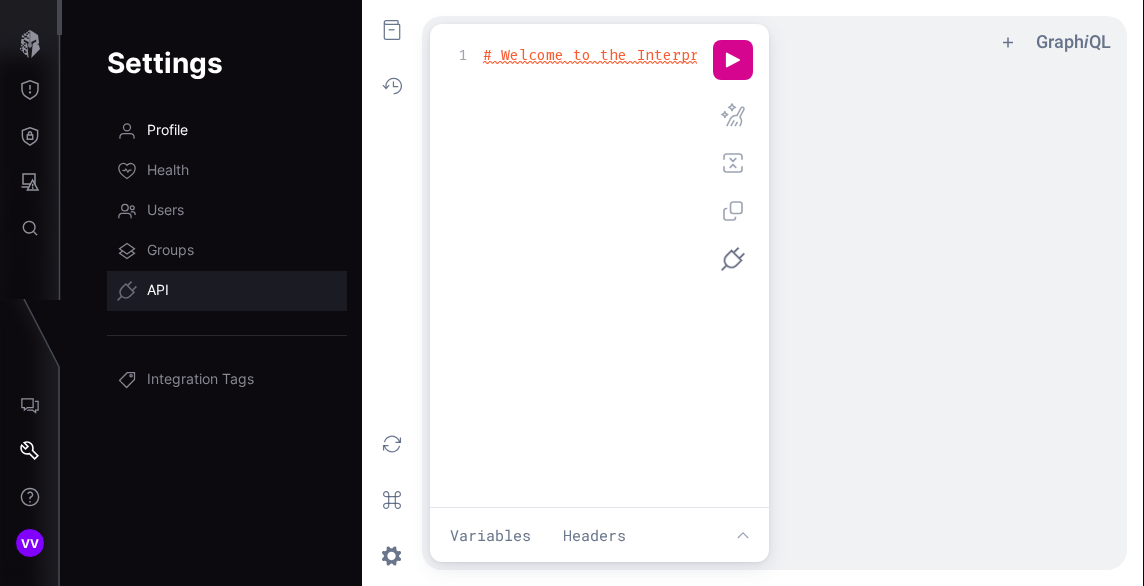 click on "Profile" at bounding box center [167, 131] 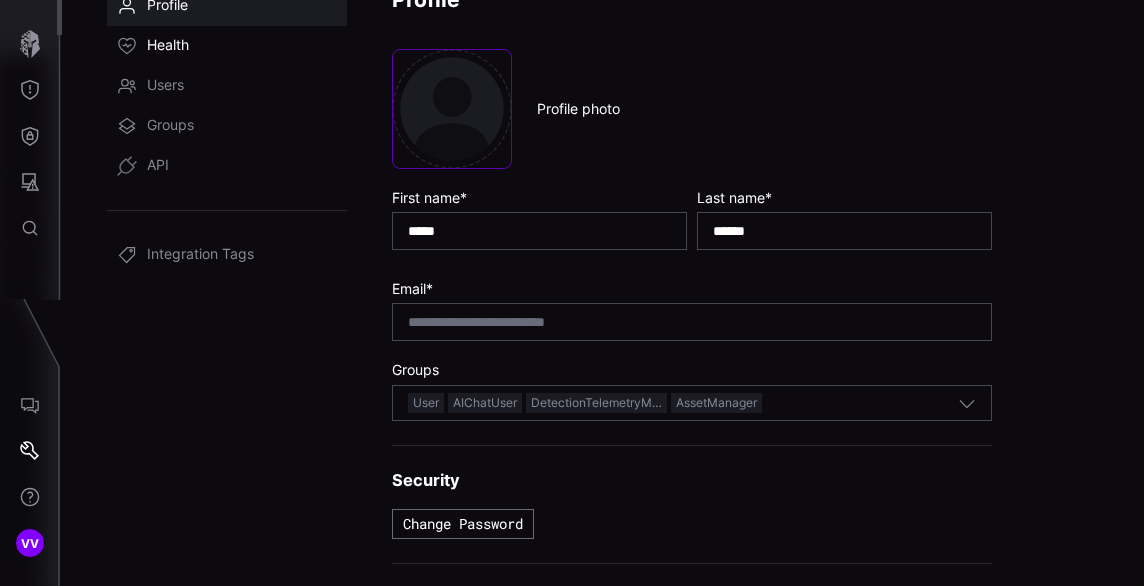 scroll, scrollTop: 194, scrollLeft: 0, axis: vertical 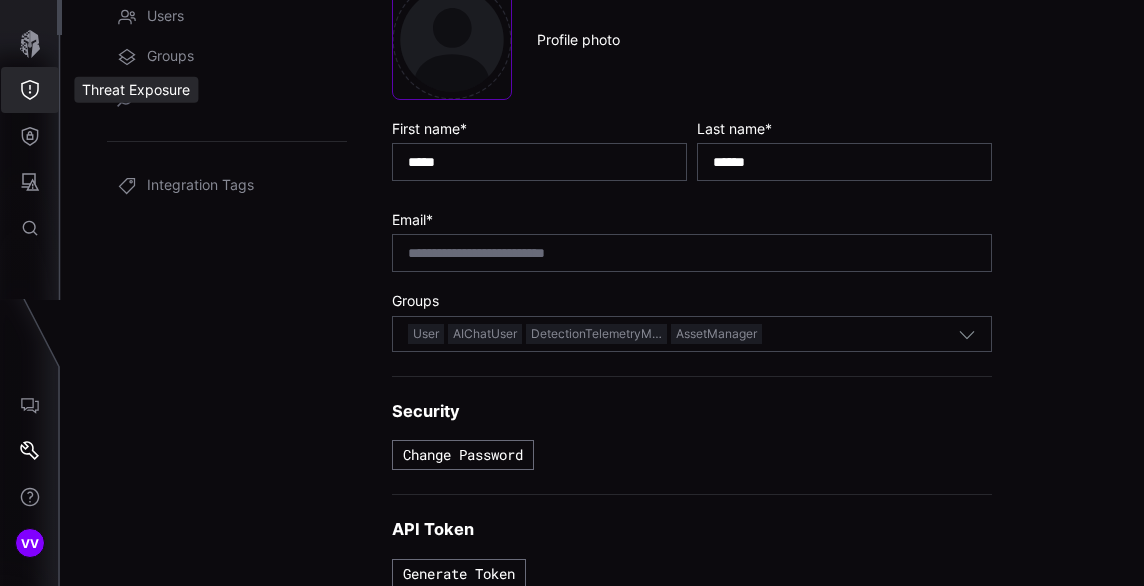 click at bounding box center [30, 90] 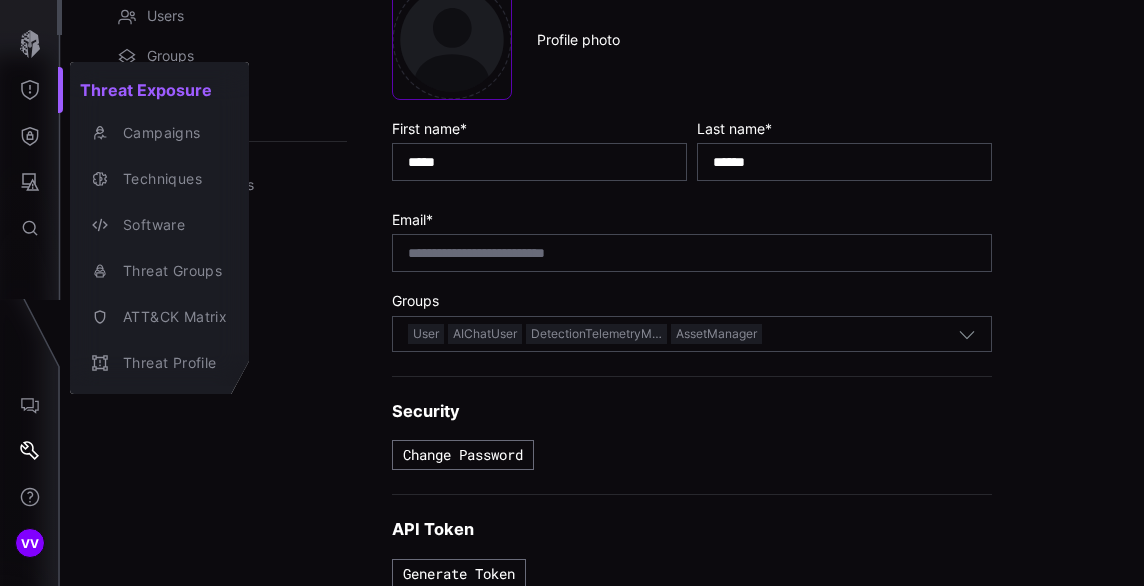 click at bounding box center [572, 293] 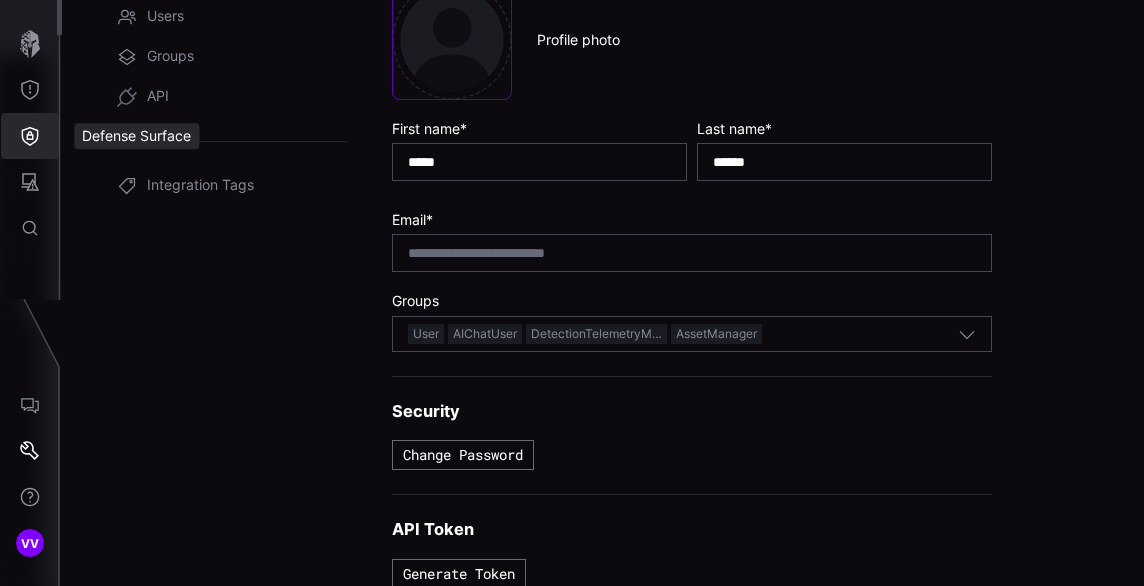 click 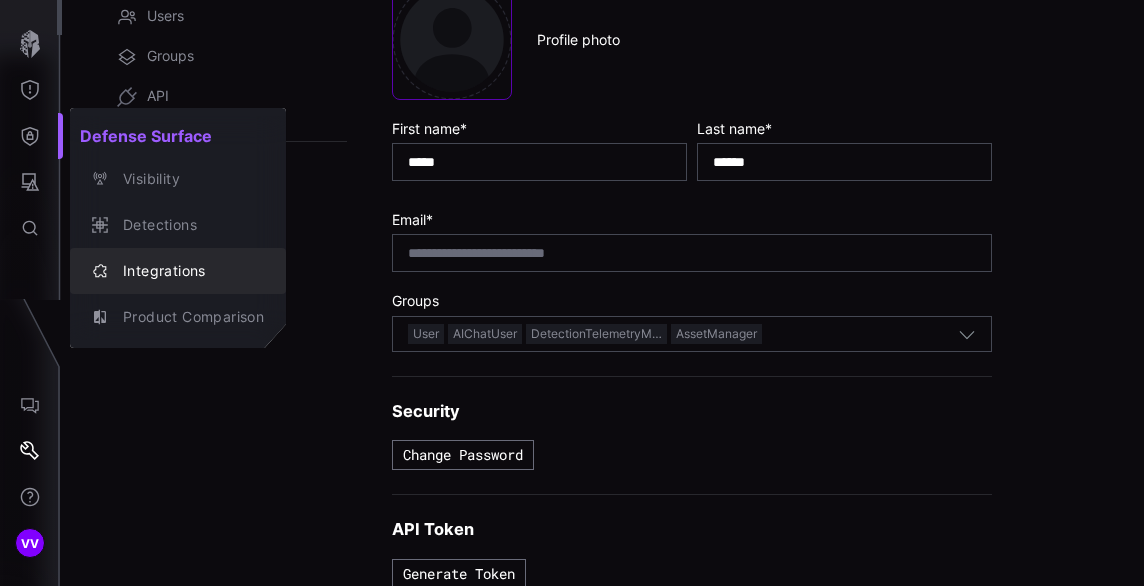 click on "Integrations" at bounding box center [188, 271] 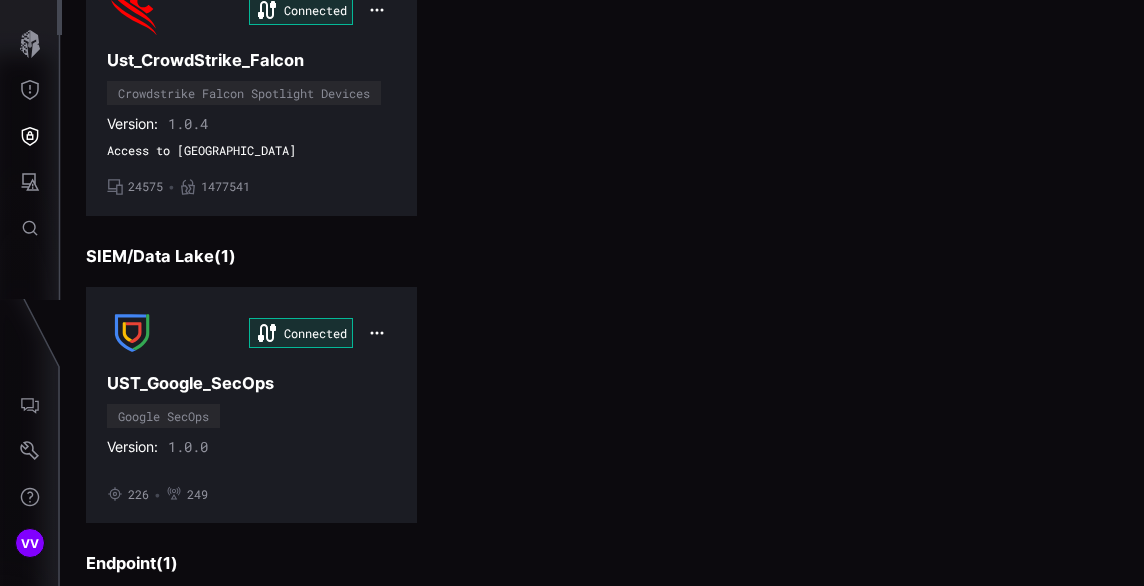 scroll, scrollTop: 240, scrollLeft: 0, axis: vertical 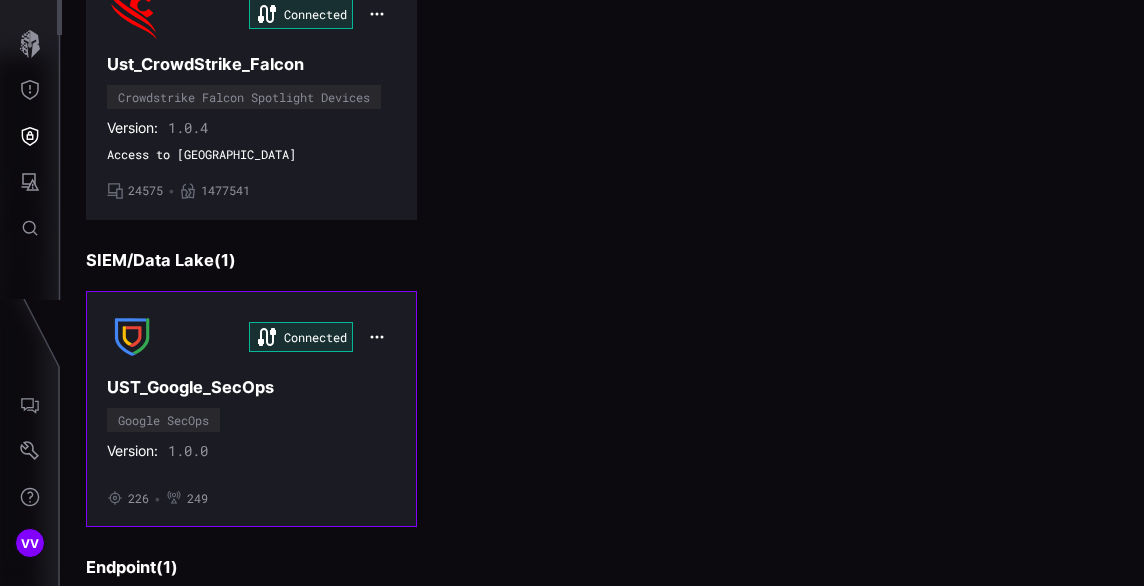 click on "249" at bounding box center (197, 499) 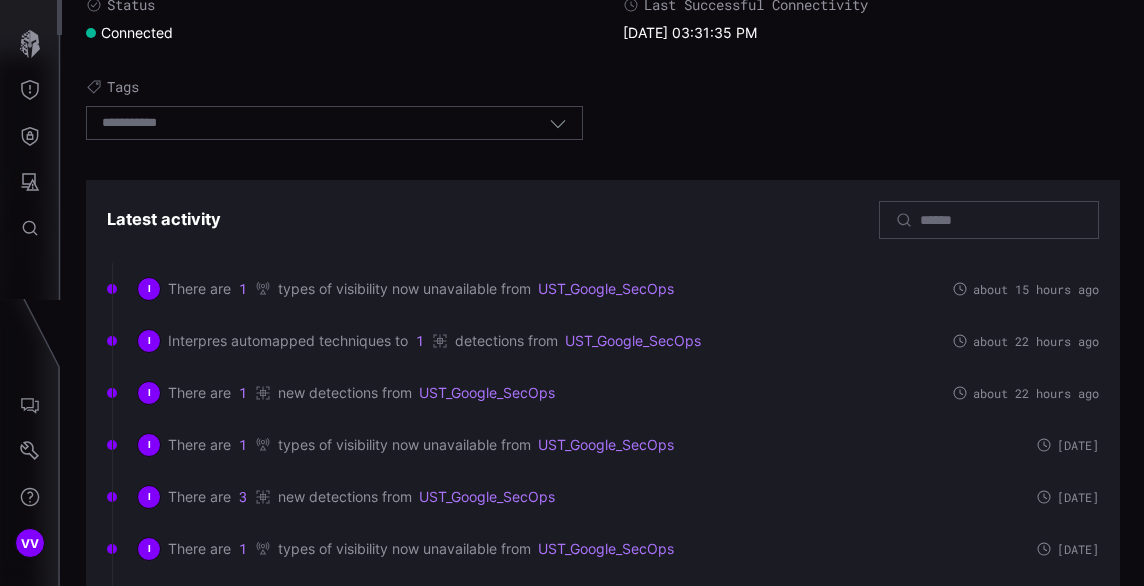 scroll, scrollTop: 200, scrollLeft: 0, axis: vertical 